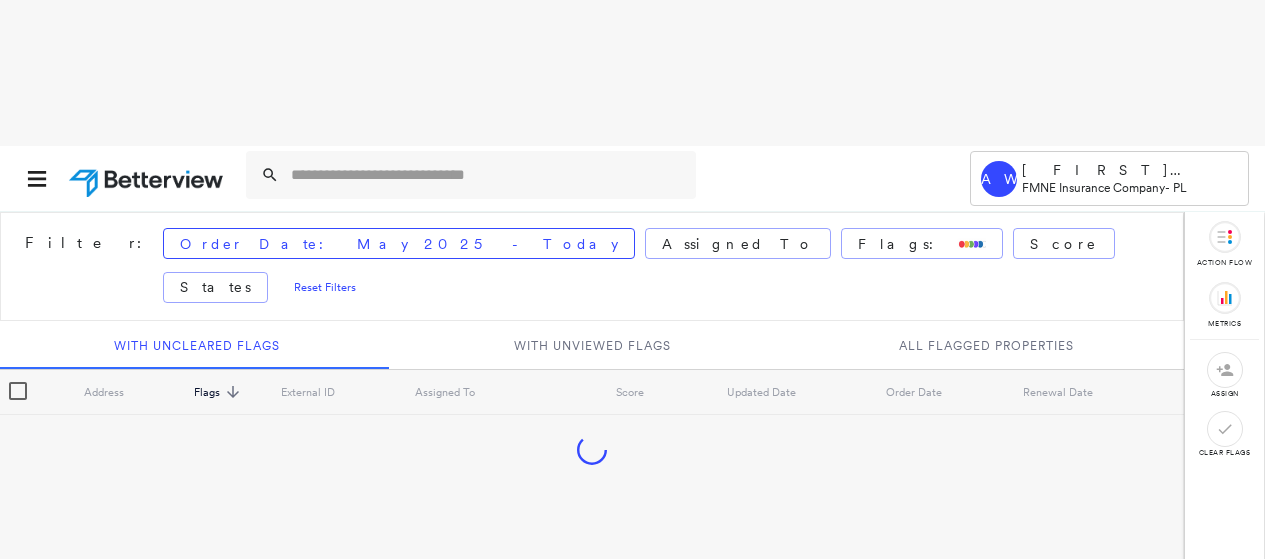 scroll, scrollTop: 0, scrollLeft: 0, axis: both 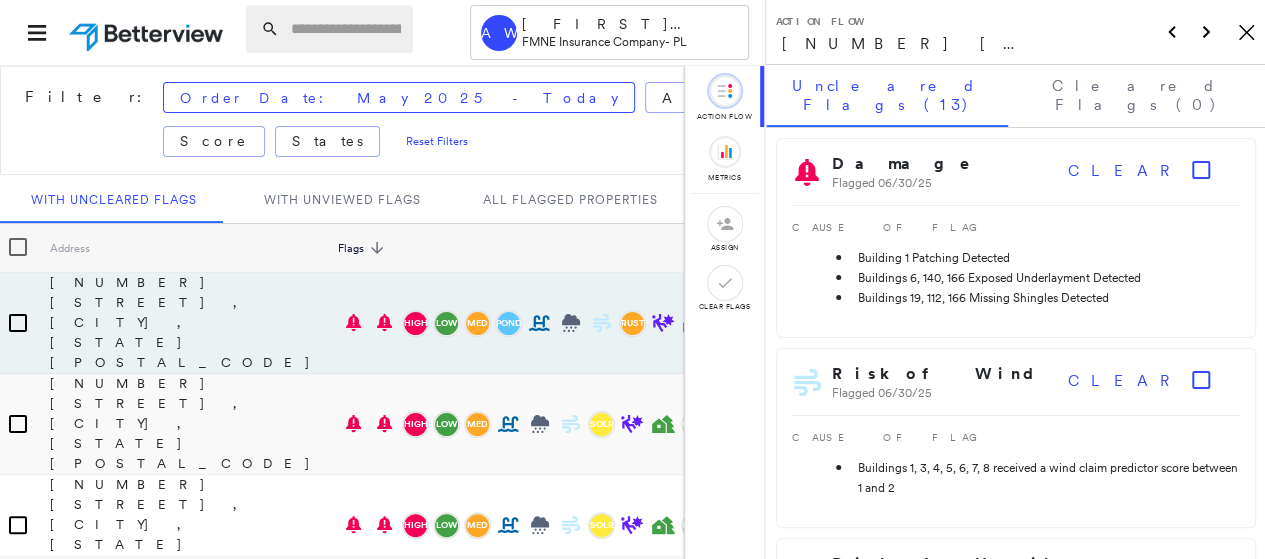 click at bounding box center (346, 29) 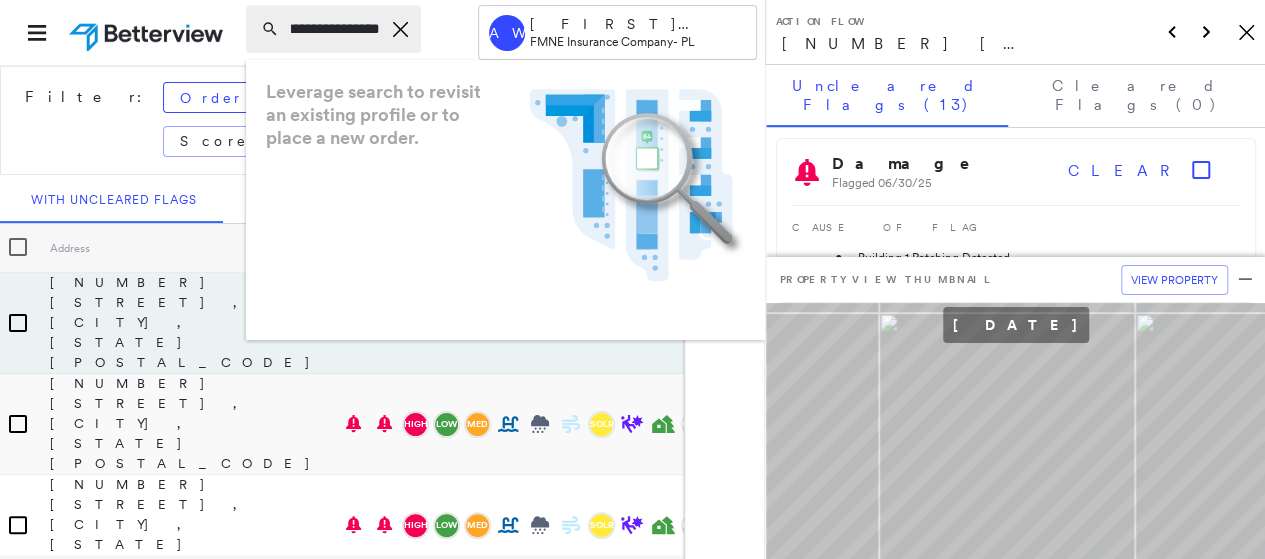 scroll, scrollTop: 0, scrollLeft: 80, axis: horizontal 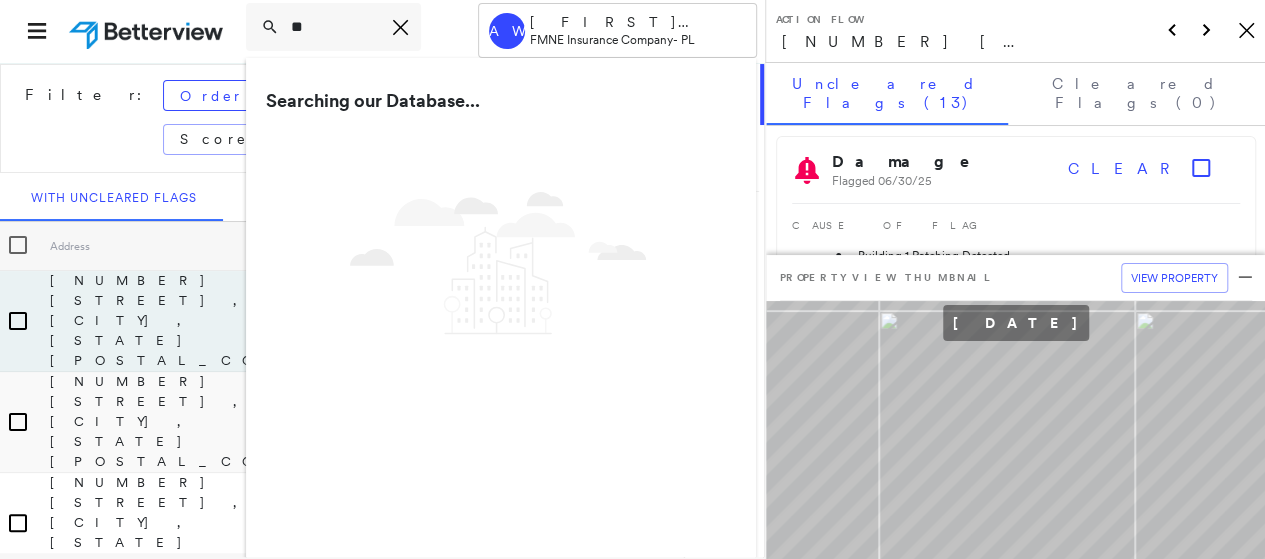 type on "*" 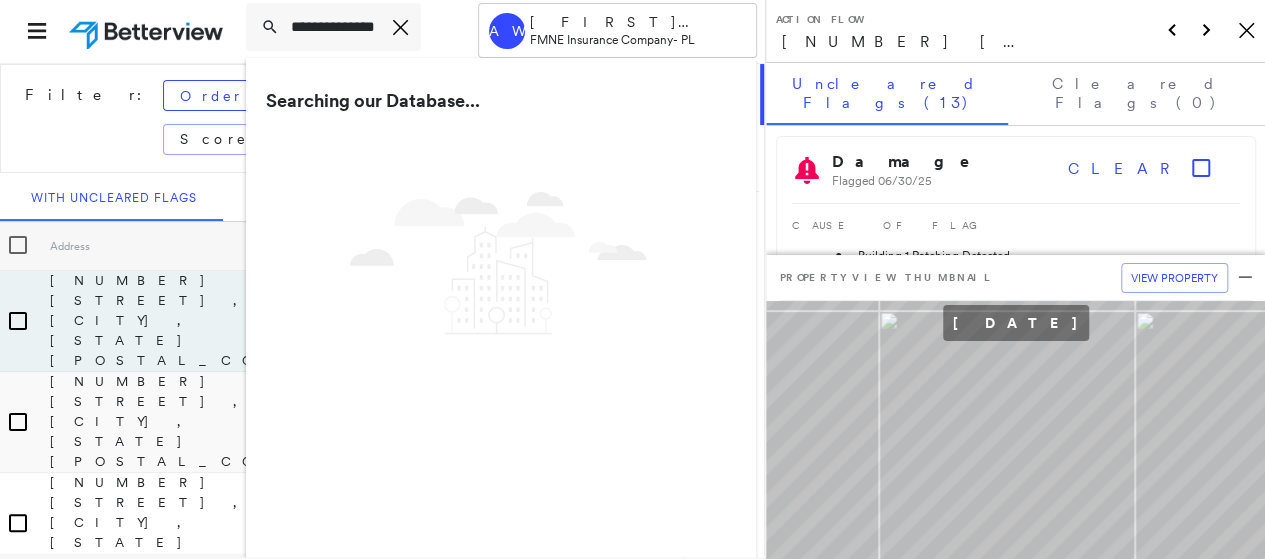 scroll, scrollTop: 0, scrollLeft: 7, axis: horizontal 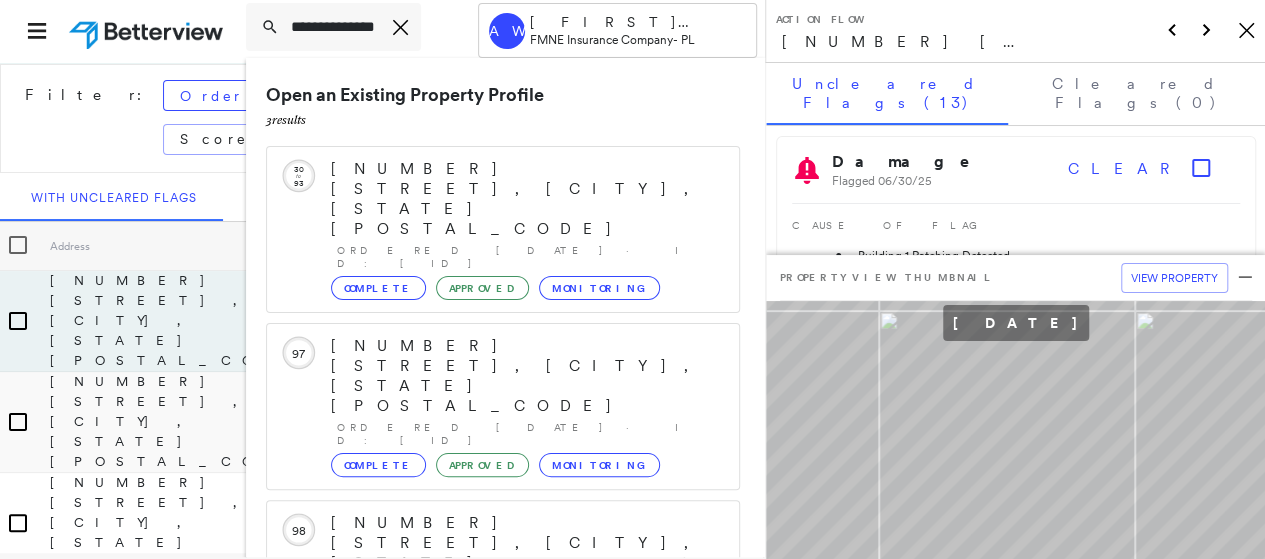 type on "**********" 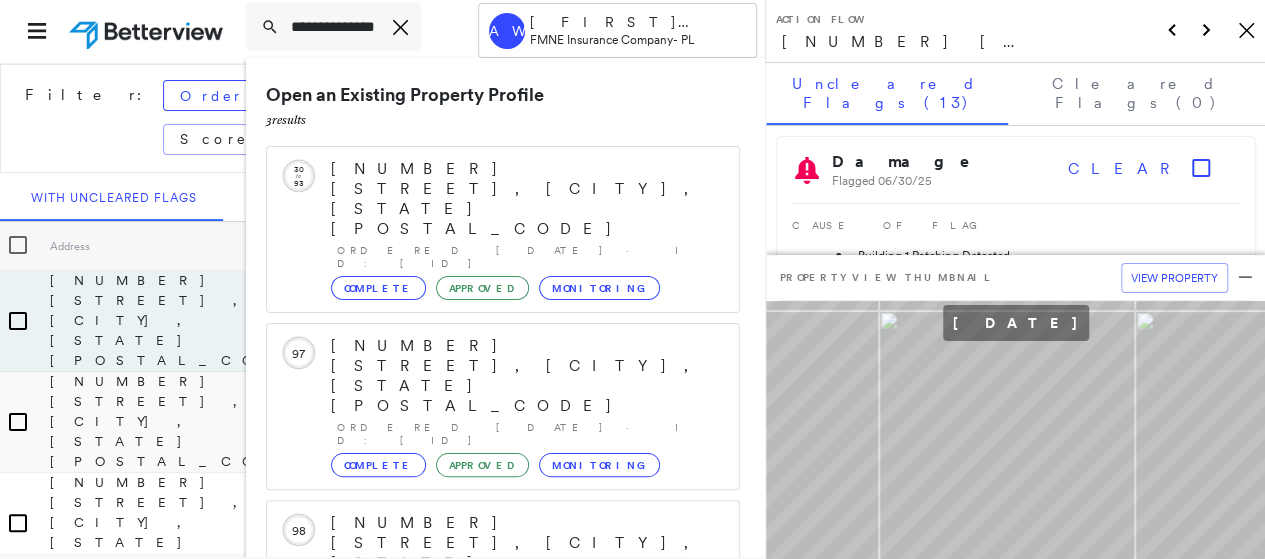 scroll, scrollTop: 0, scrollLeft: 0, axis: both 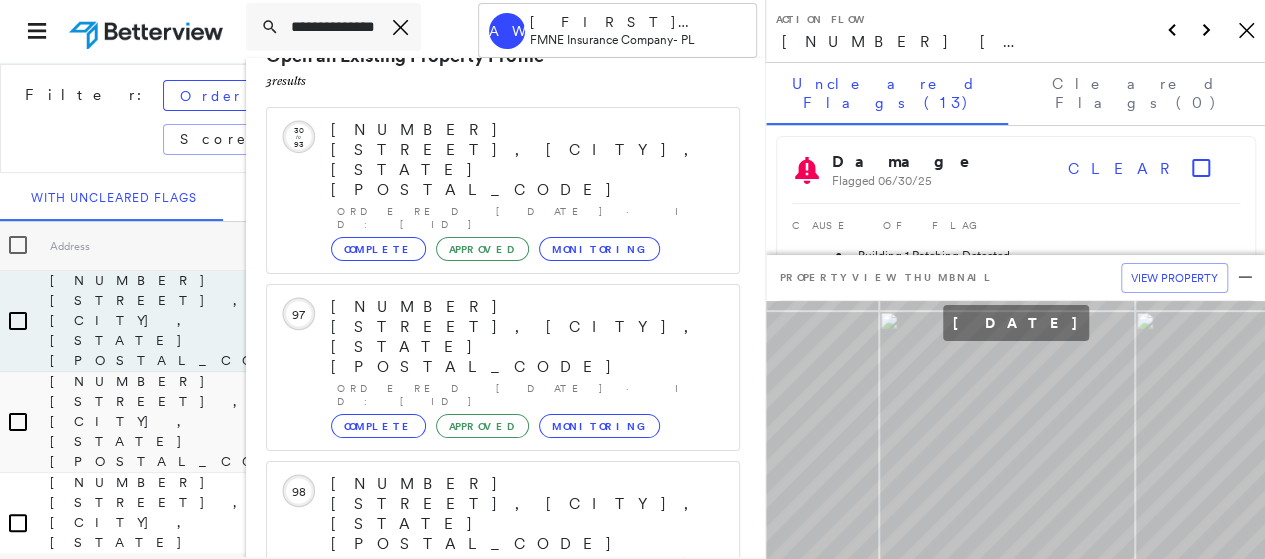 click 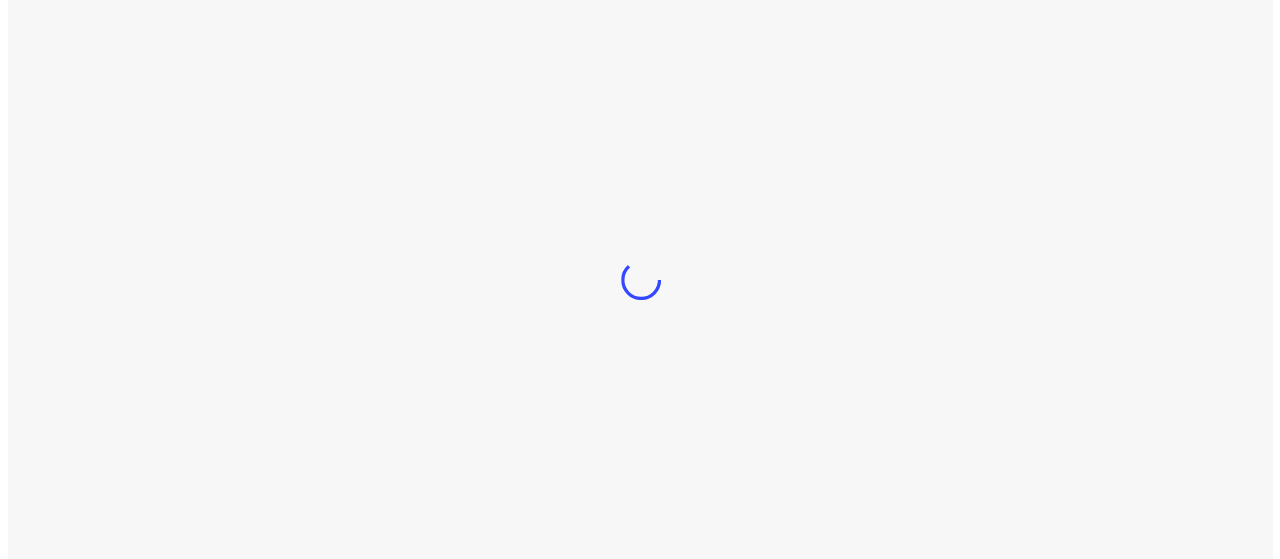 scroll, scrollTop: 0, scrollLeft: 0, axis: both 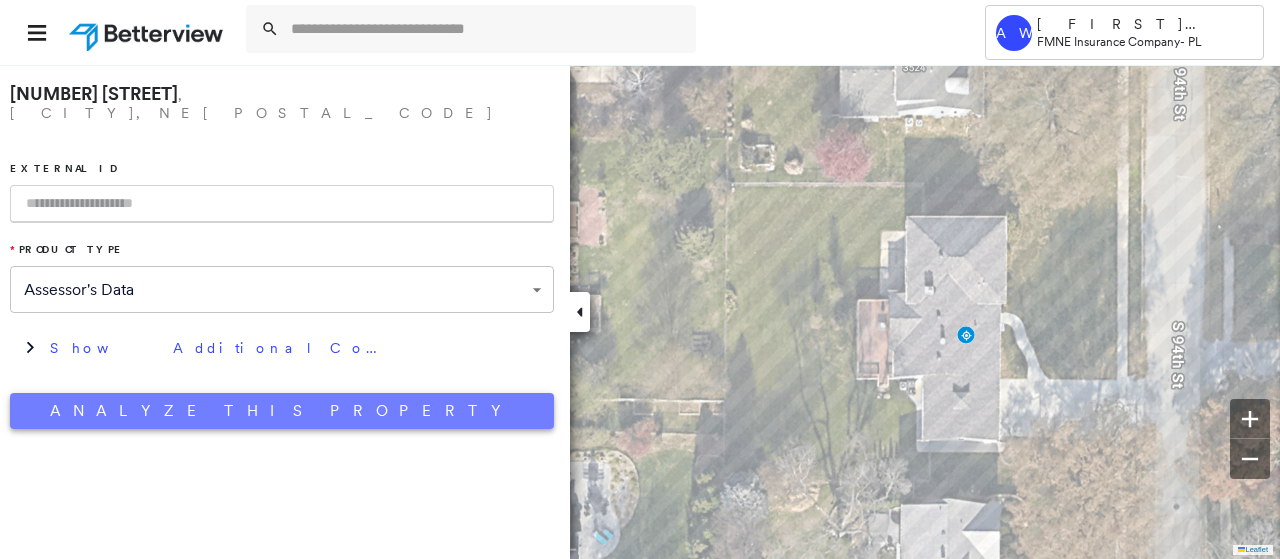click on "Analyze This Property" at bounding box center [282, 411] 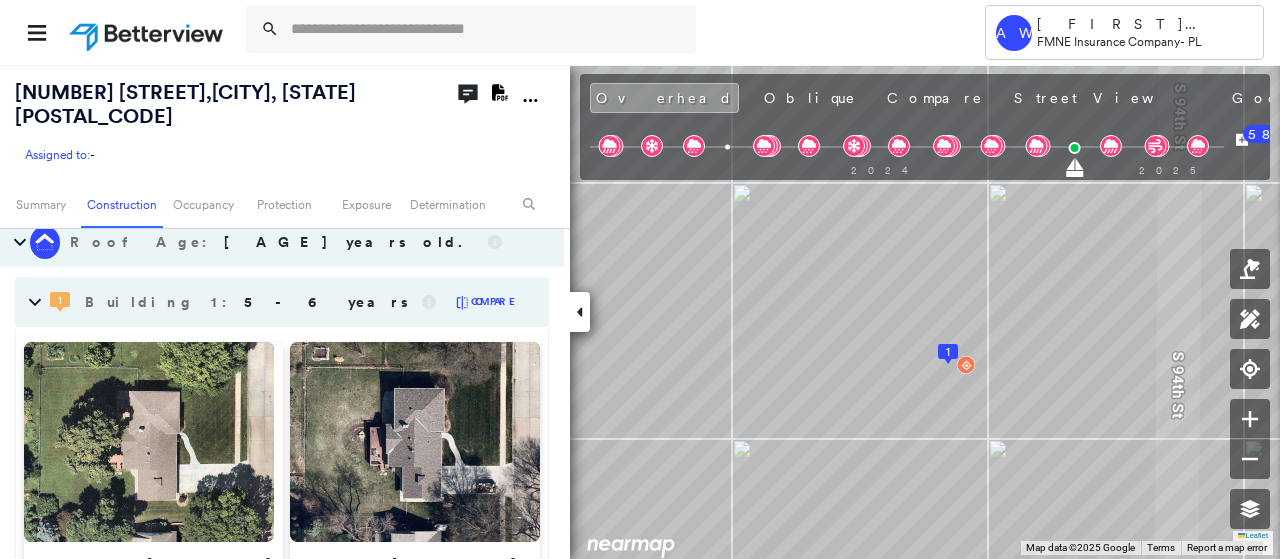 scroll, scrollTop: 500, scrollLeft: 0, axis: vertical 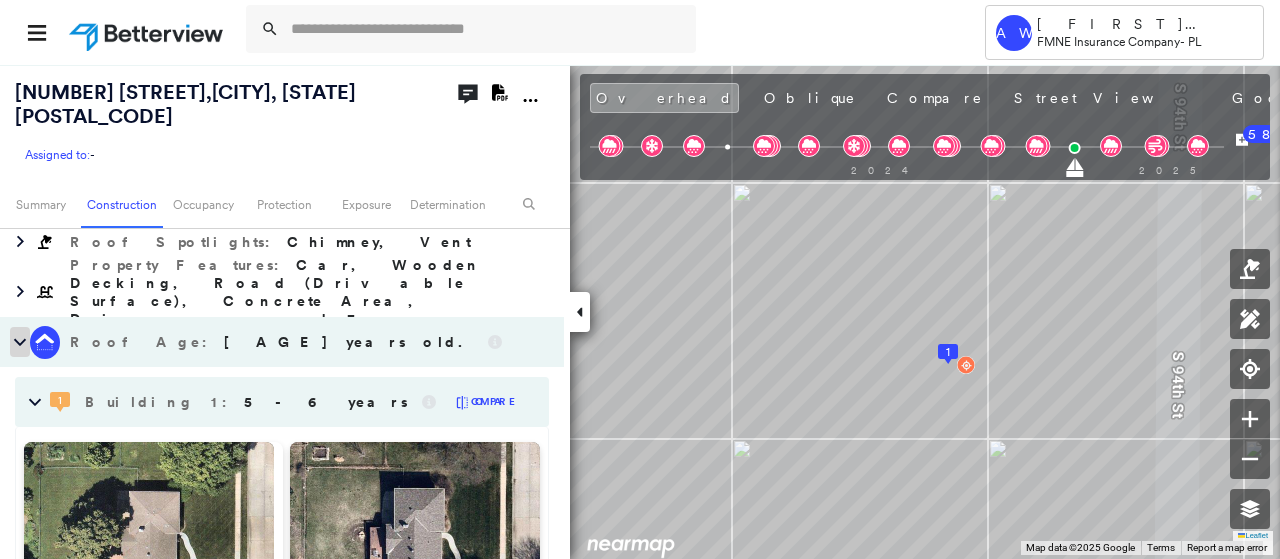 click 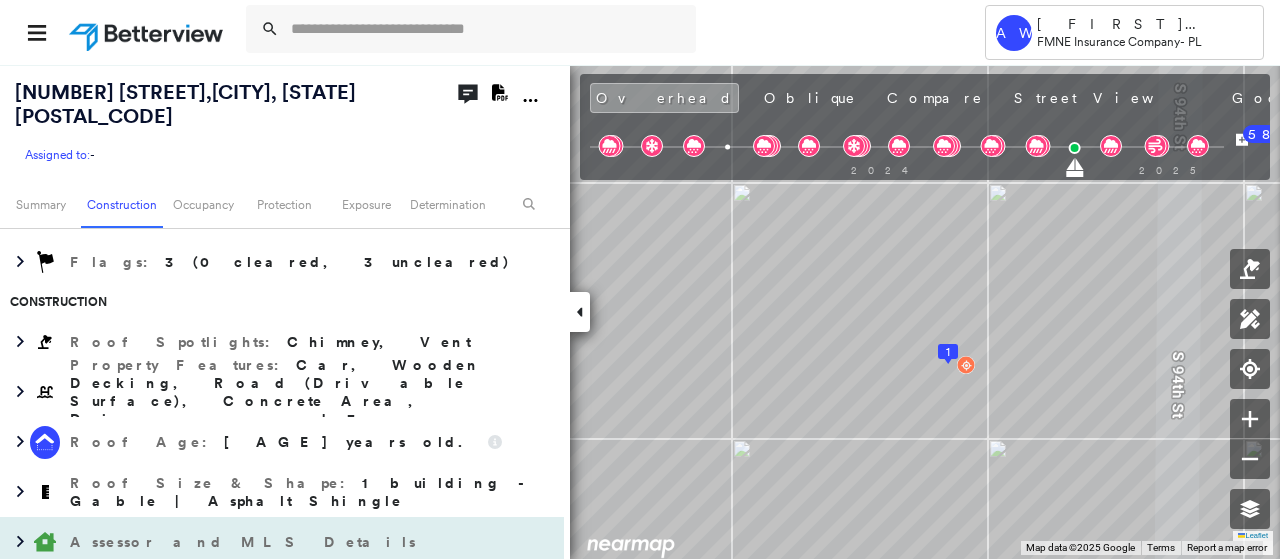 scroll, scrollTop: 400, scrollLeft: 0, axis: vertical 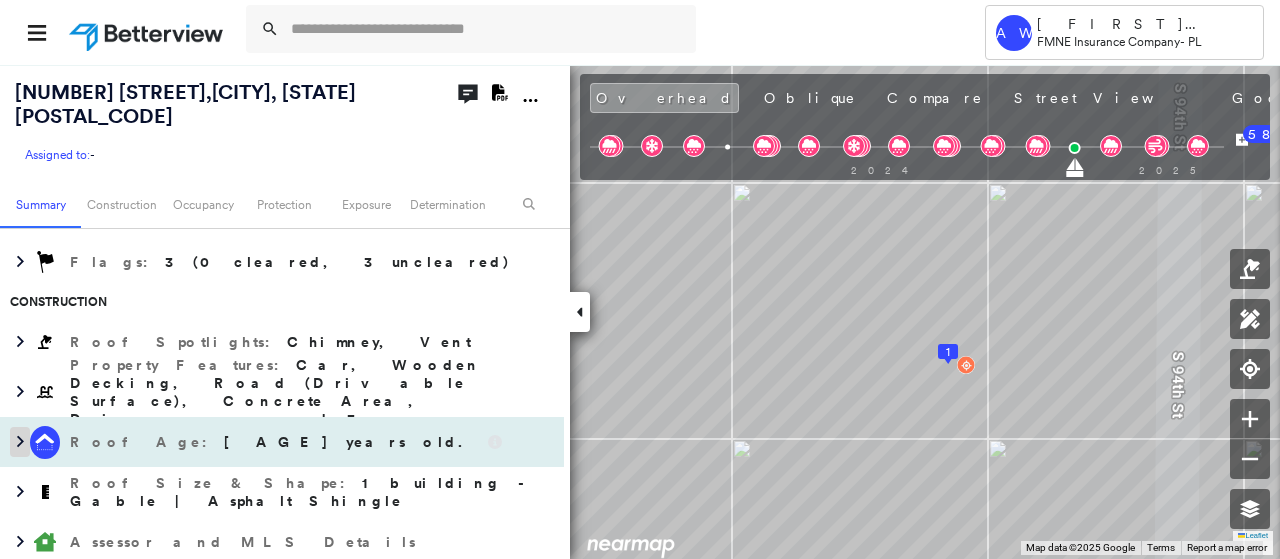click 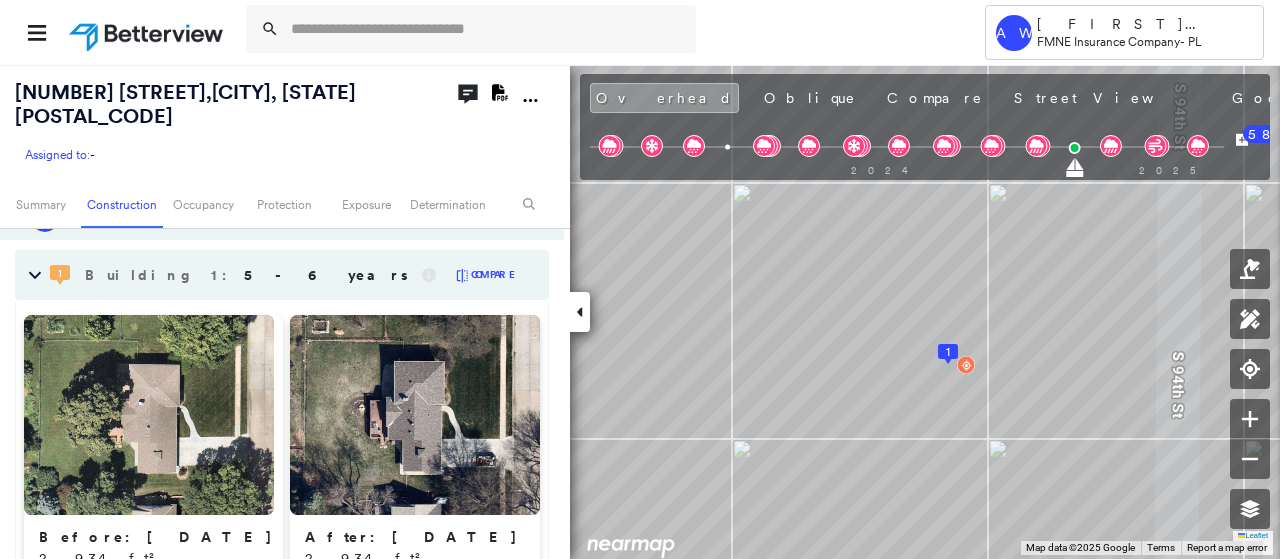 scroll, scrollTop: 600, scrollLeft: 0, axis: vertical 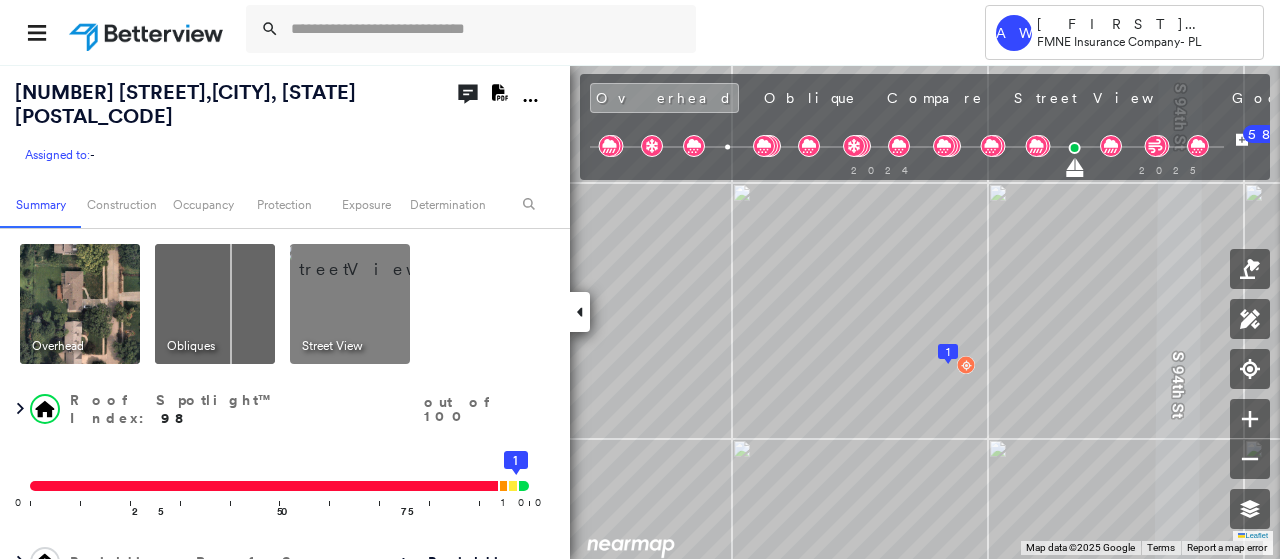 click at bounding box center [374, 259] 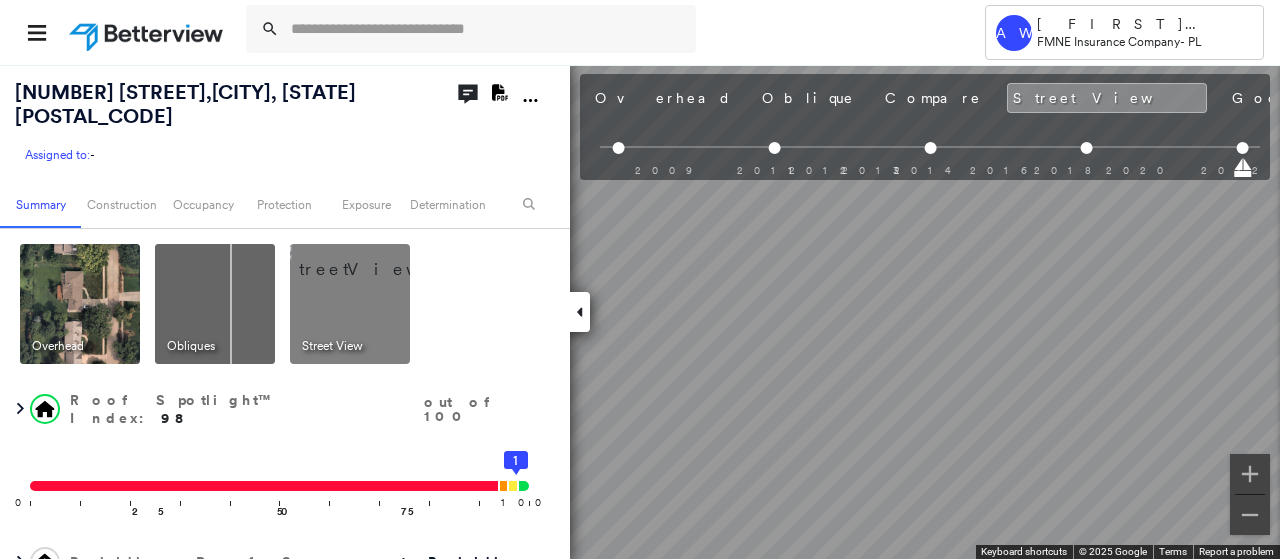 scroll, scrollTop: 0, scrollLeft: 150, axis: horizontal 